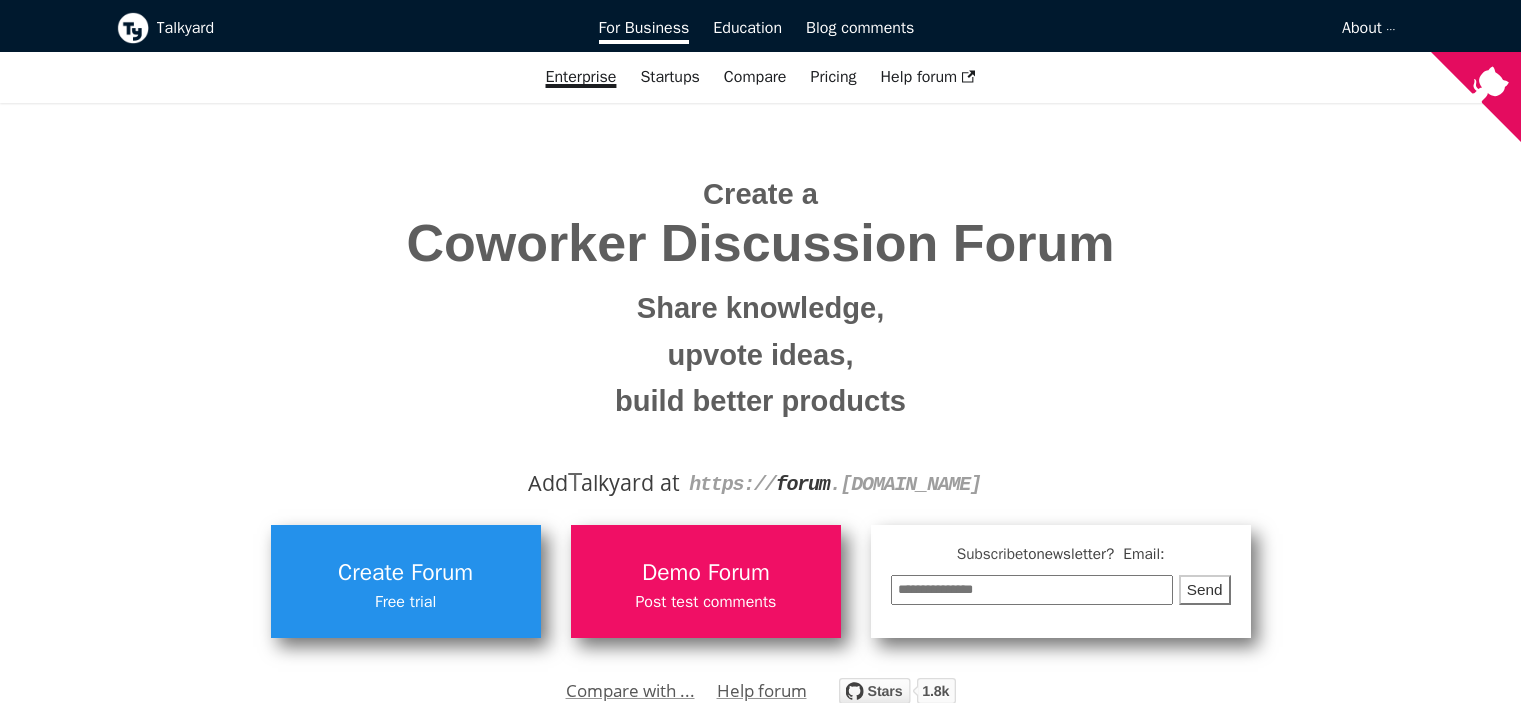 scroll, scrollTop: 0, scrollLeft: 0, axis: both 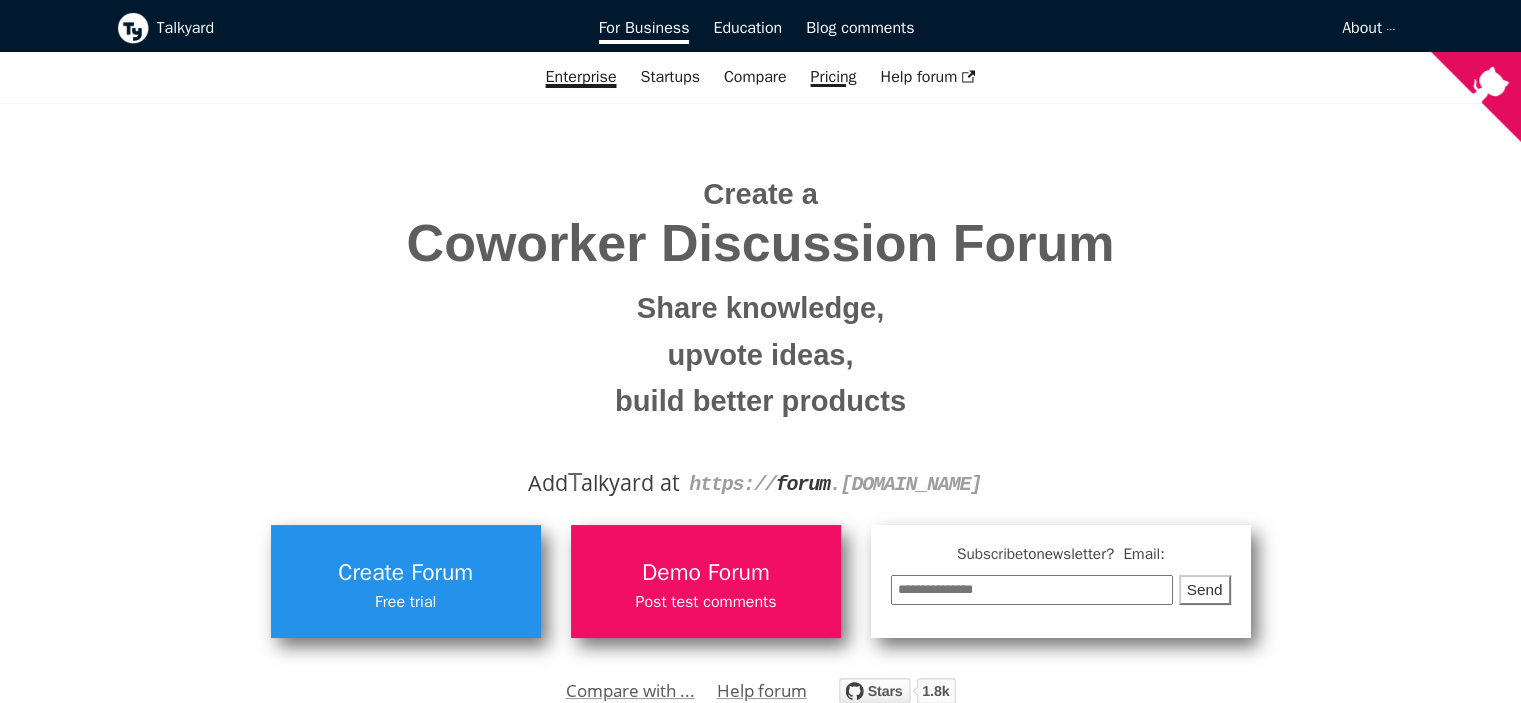 click on "Pricing" at bounding box center [833, 77] 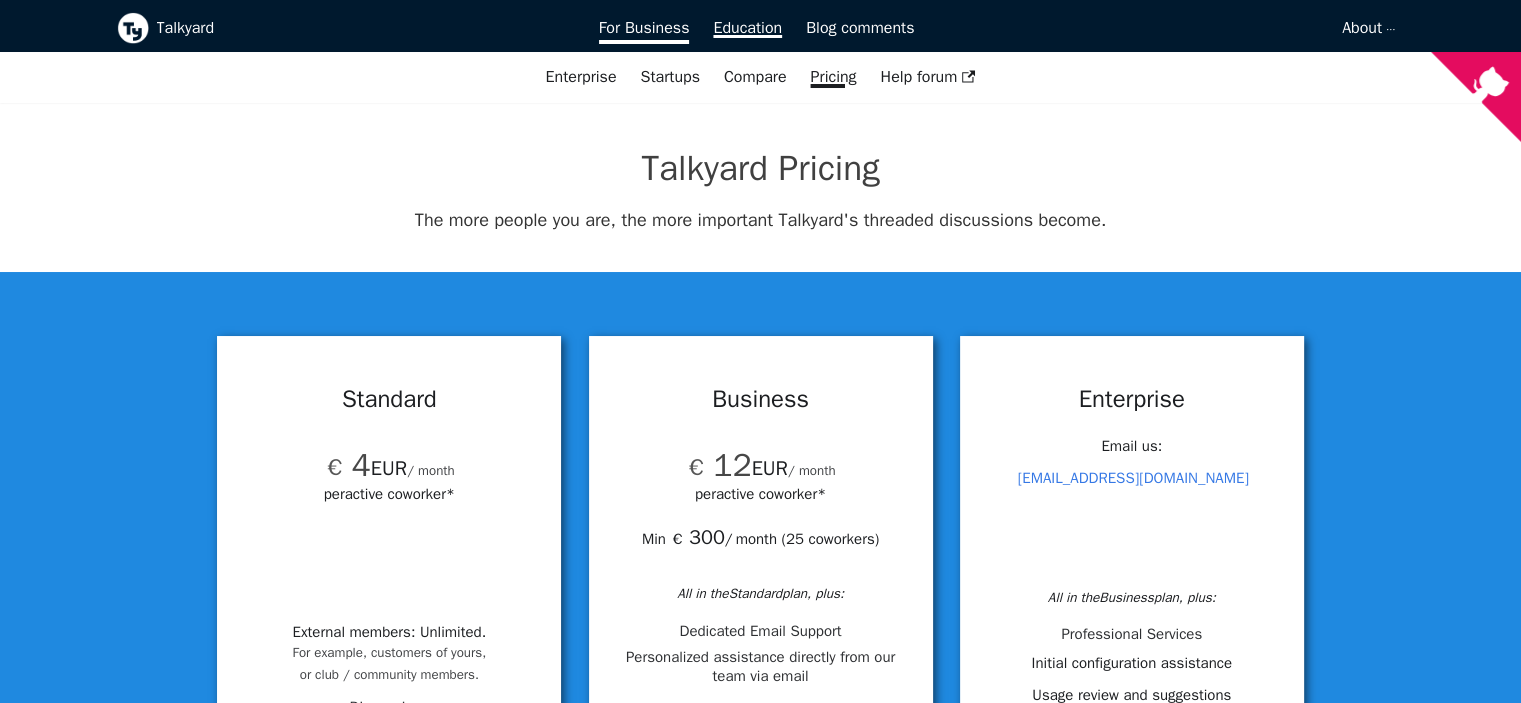 click on "Education" at bounding box center [747, 28] 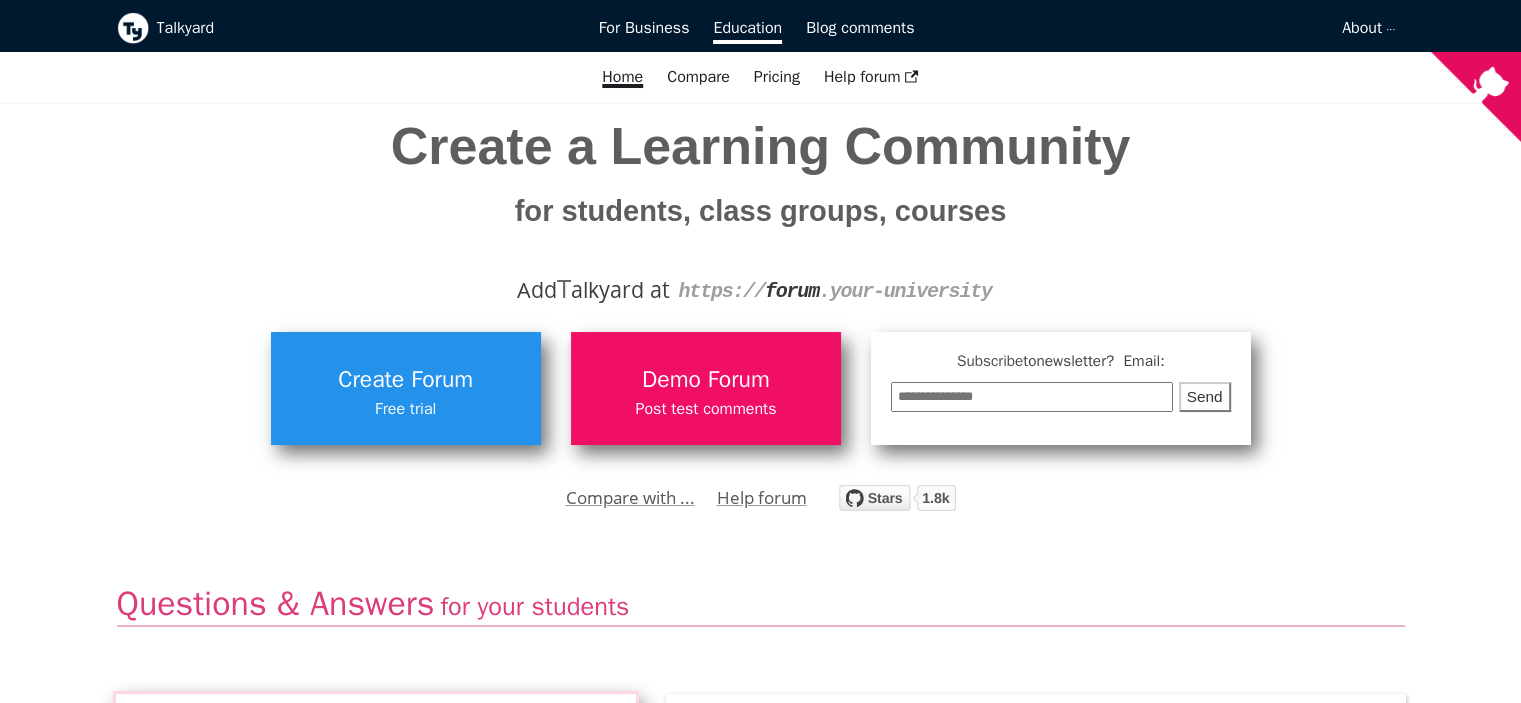 scroll, scrollTop: 80, scrollLeft: 0, axis: vertical 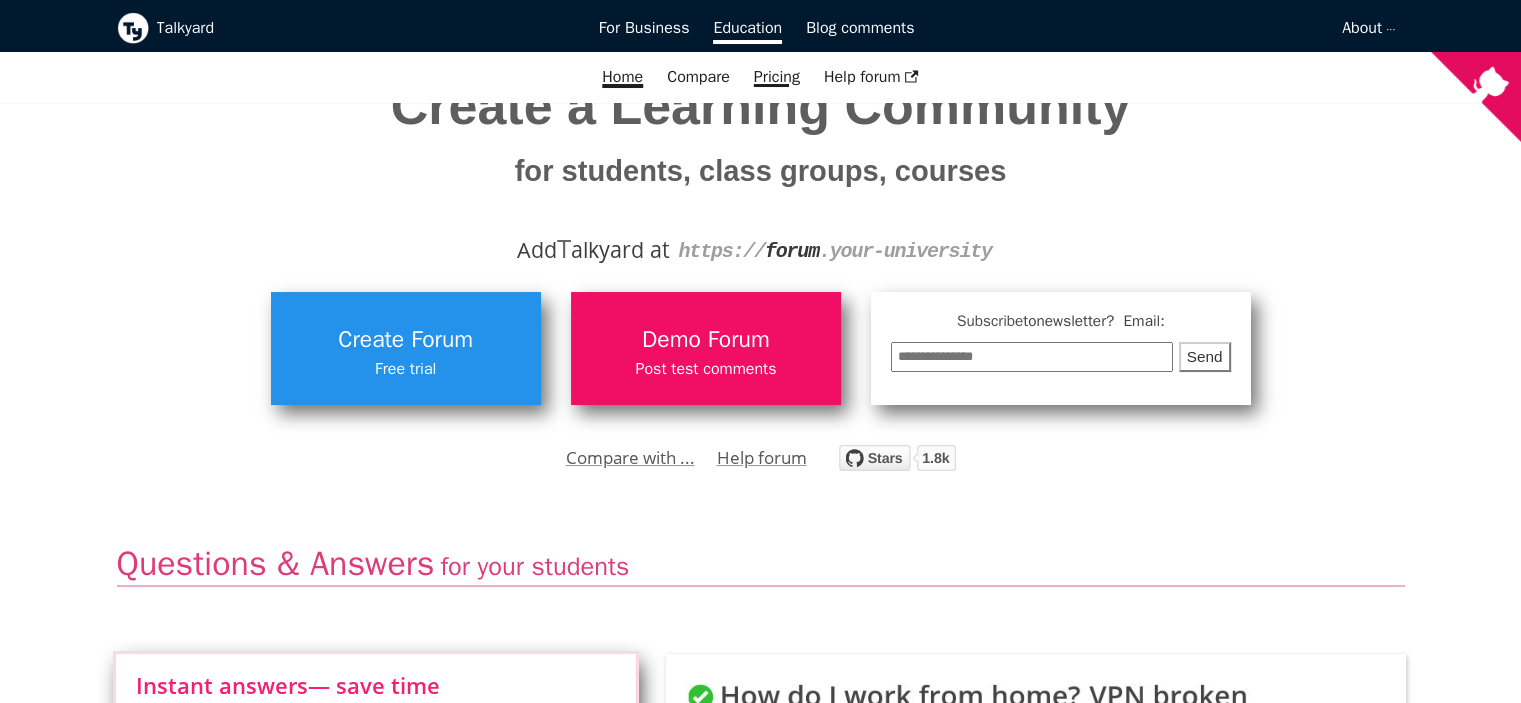 click on "Pricing" at bounding box center (777, 77) 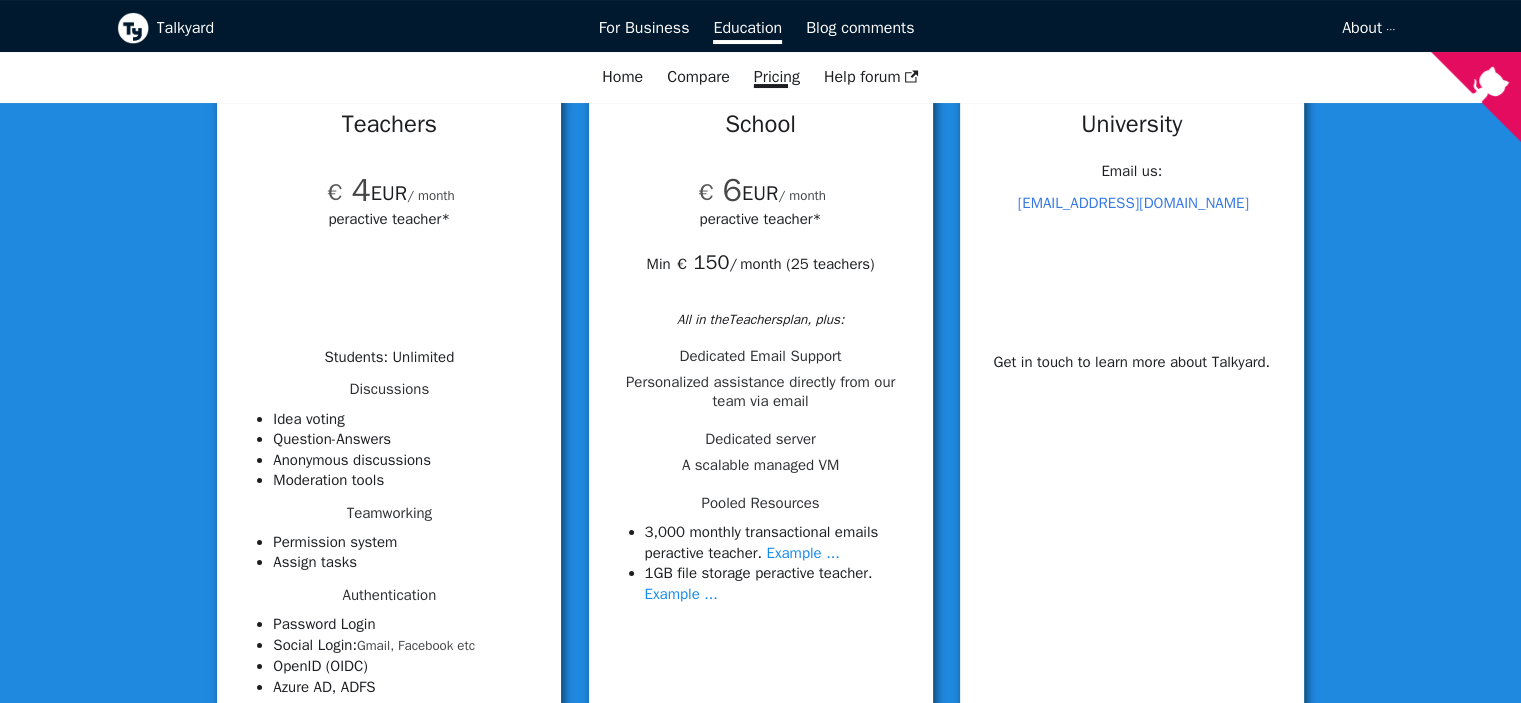 scroll, scrollTop: 320, scrollLeft: 0, axis: vertical 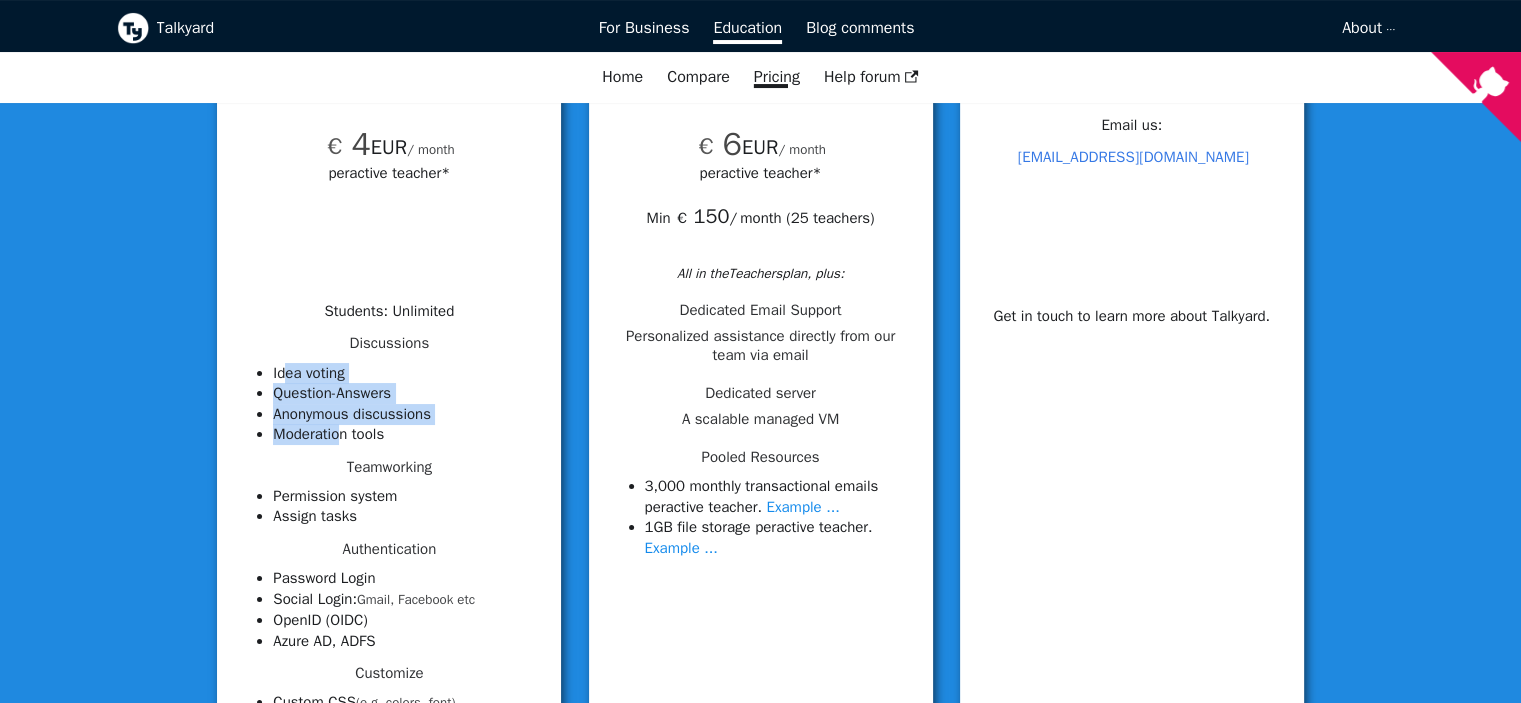 drag, startPoint x: 284, startPoint y: 363, endPoint x: 339, endPoint y: 431, distance: 87.458565 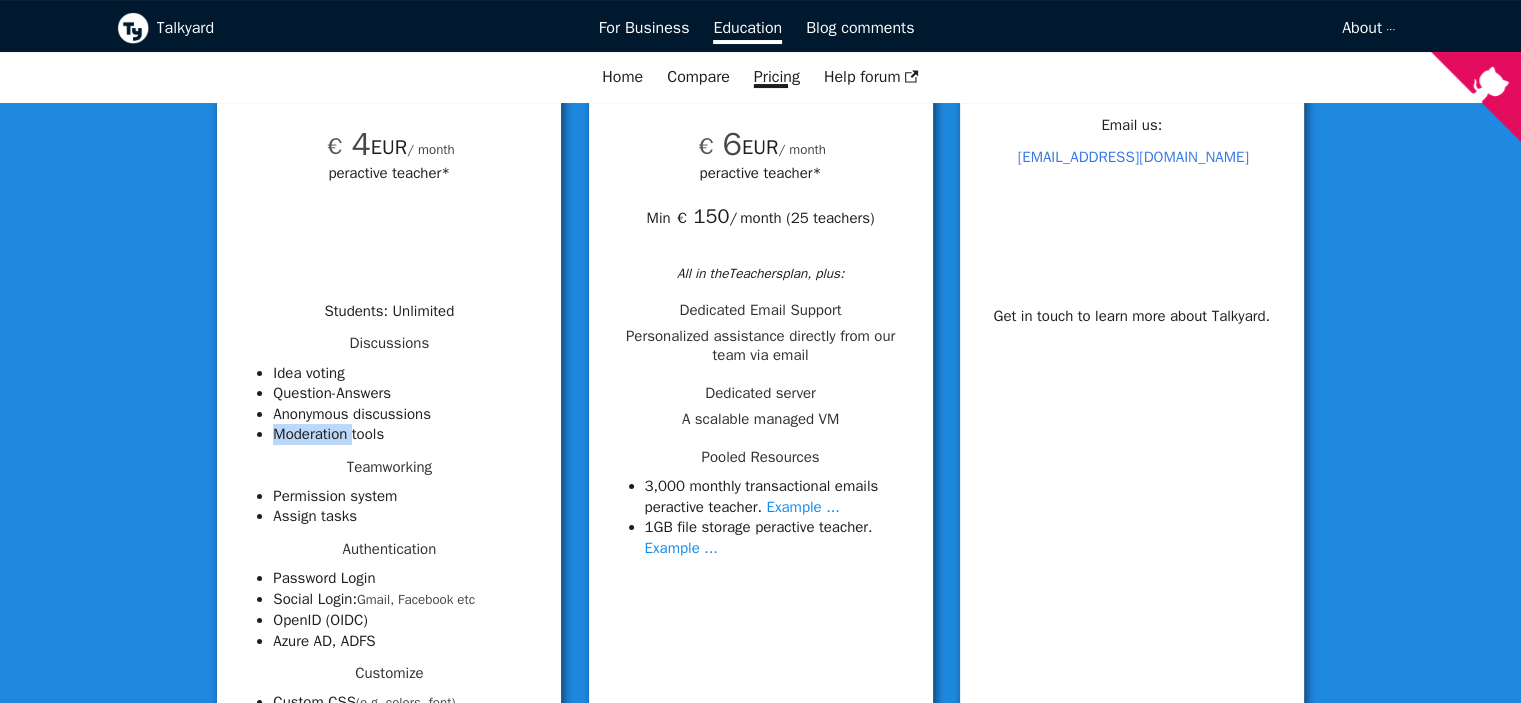 click on "Moderation tools" at bounding box center (405, 434) 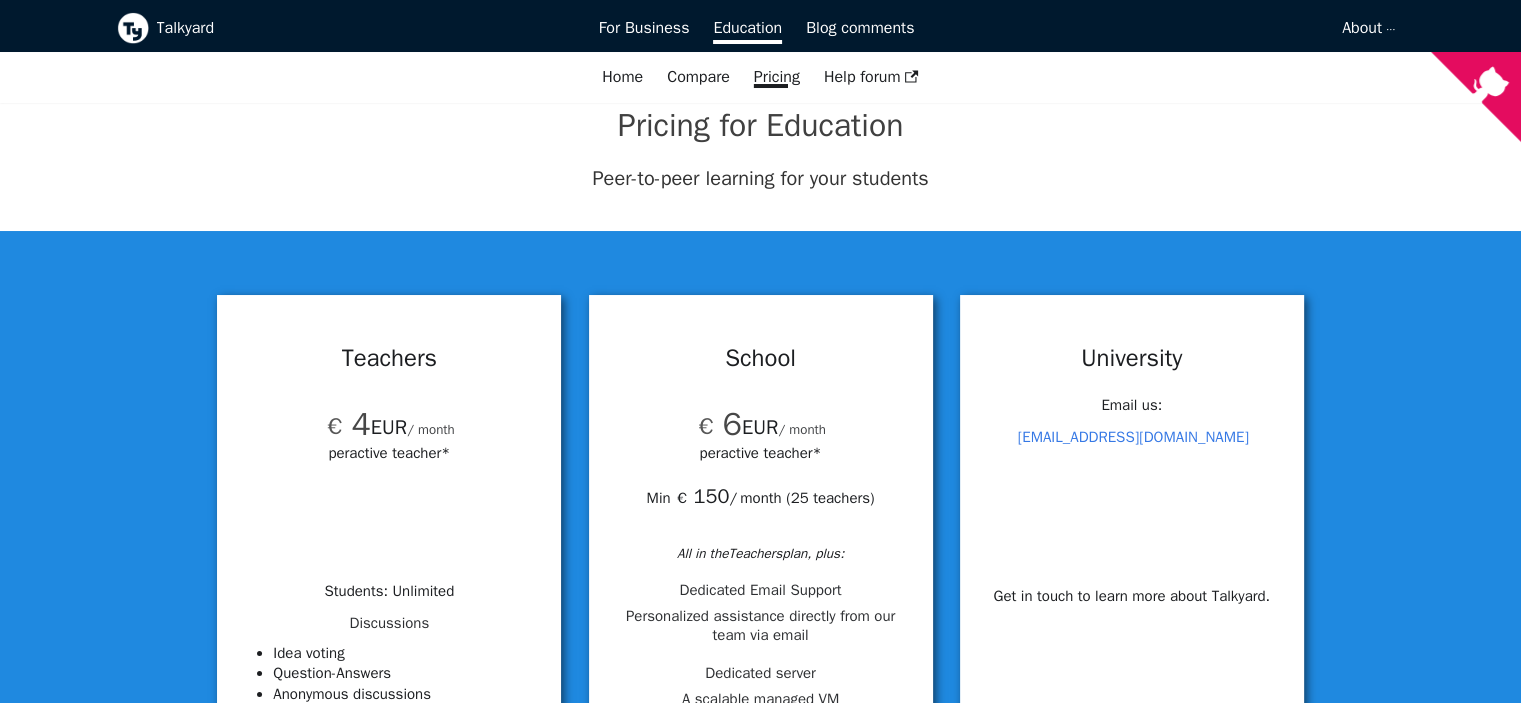 scroll, scrollTop: 0, scrollLeft: 0, axis: both 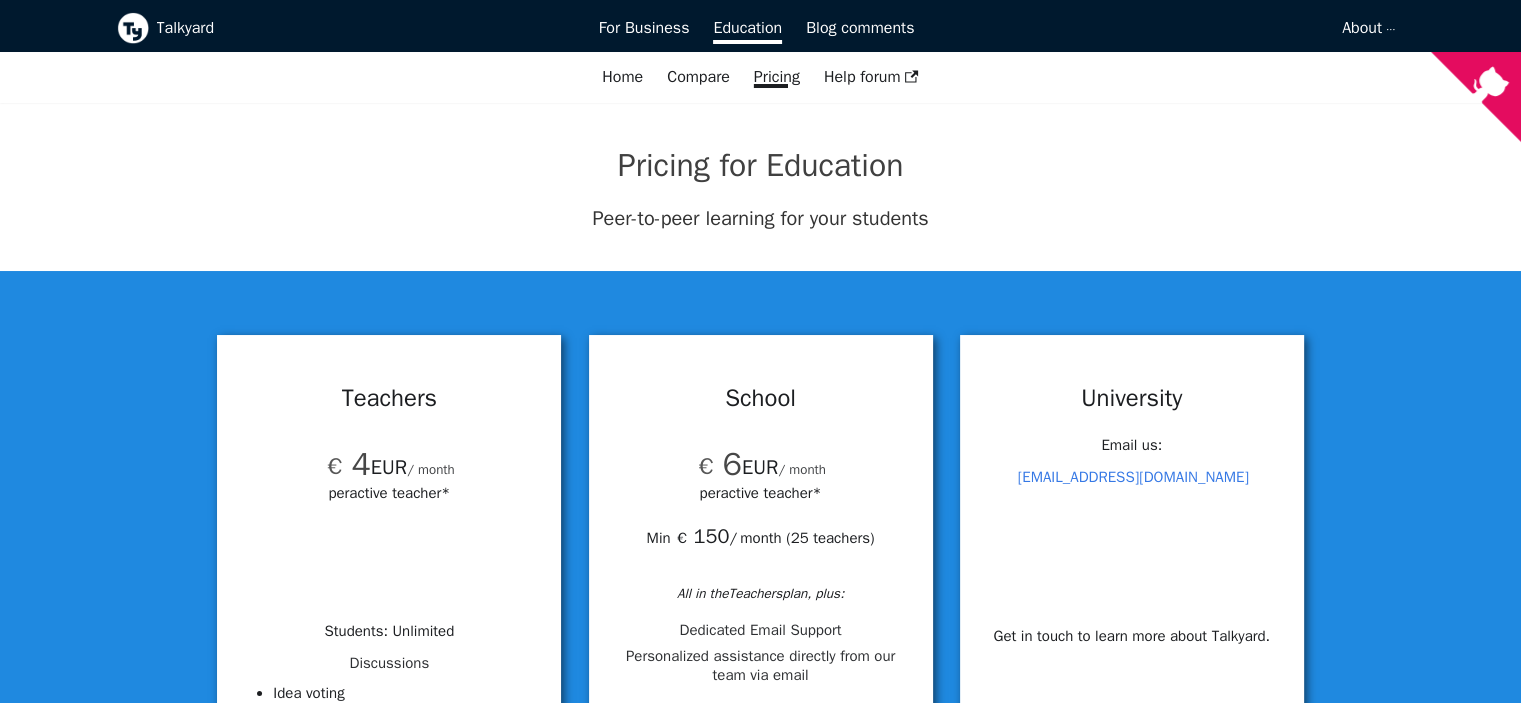 click on "Peer-to-peer learning for your students" at bounding box center [761, 218] 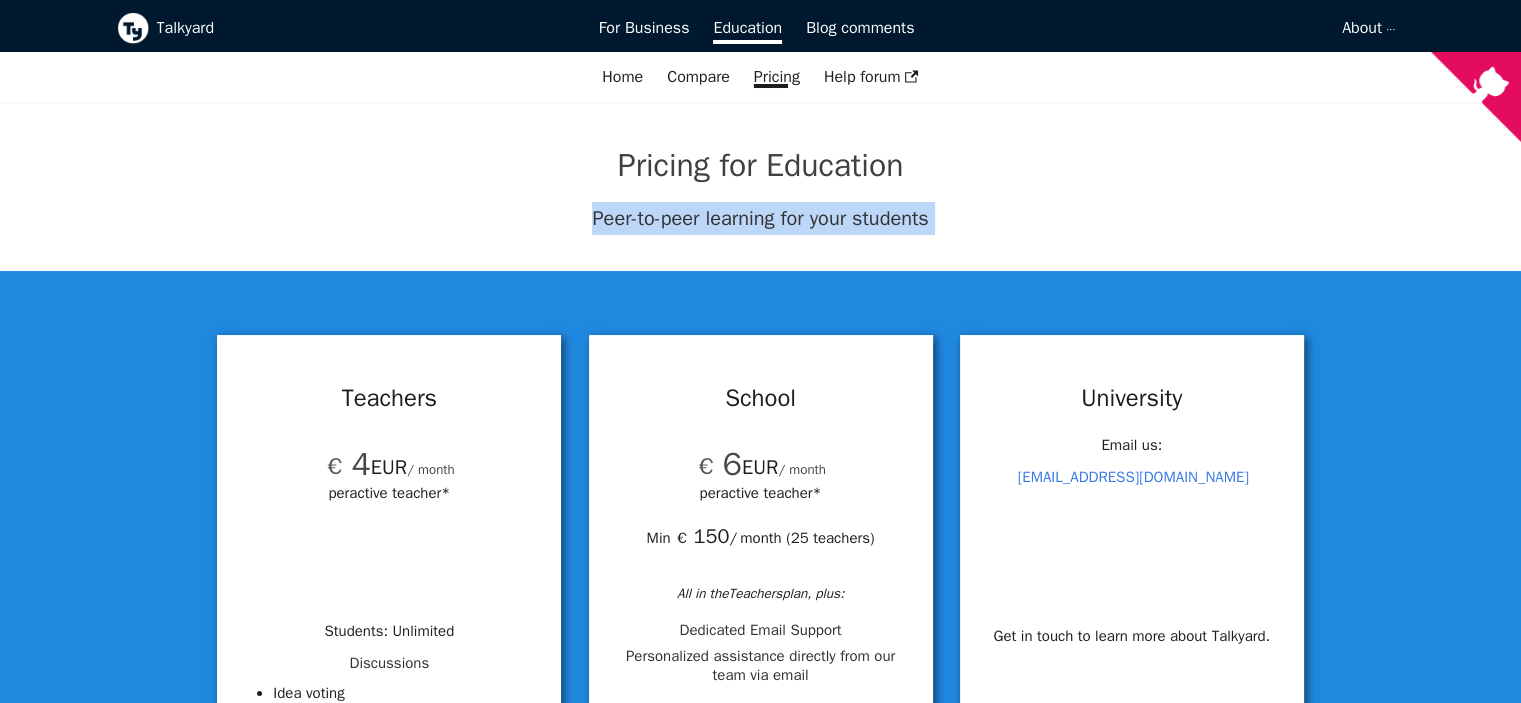 click on "Peer-to-peer learning for your students" at bounding box center [761, 218] 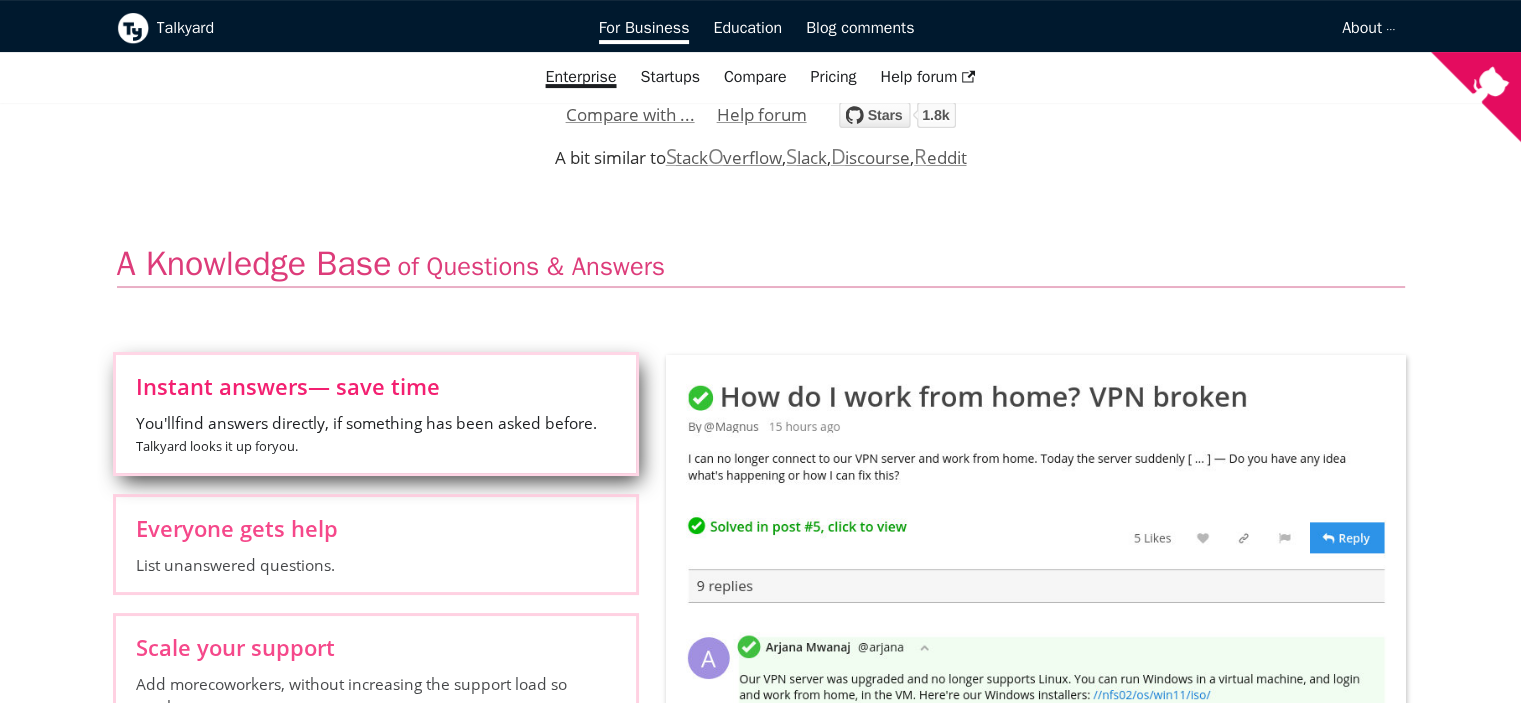 scroll, scrollTop: 640, scrollLeft: 0, axis: vertical 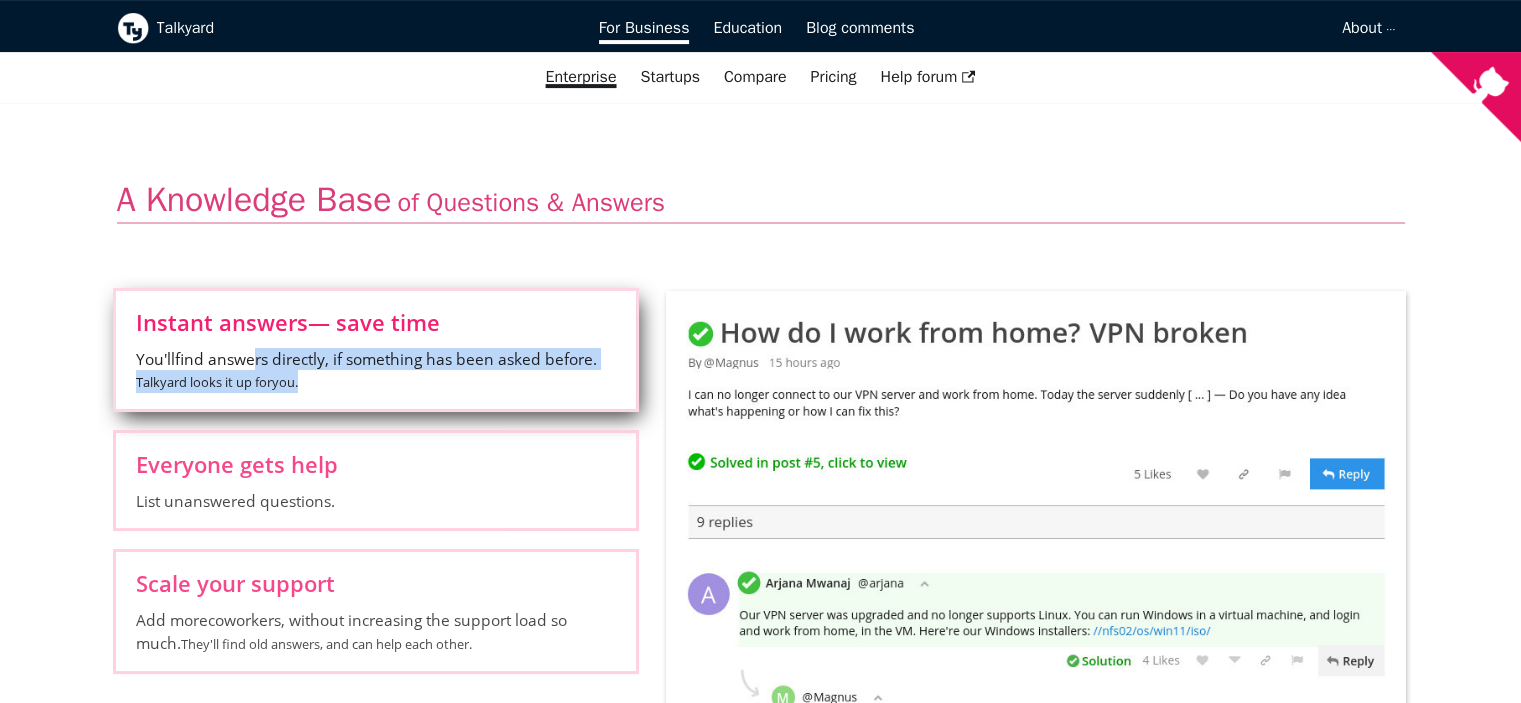 drag, startPoint x: 245, startPoint y: 353, endPoint x: 434, endPoint y: 383, distance: 191.36613 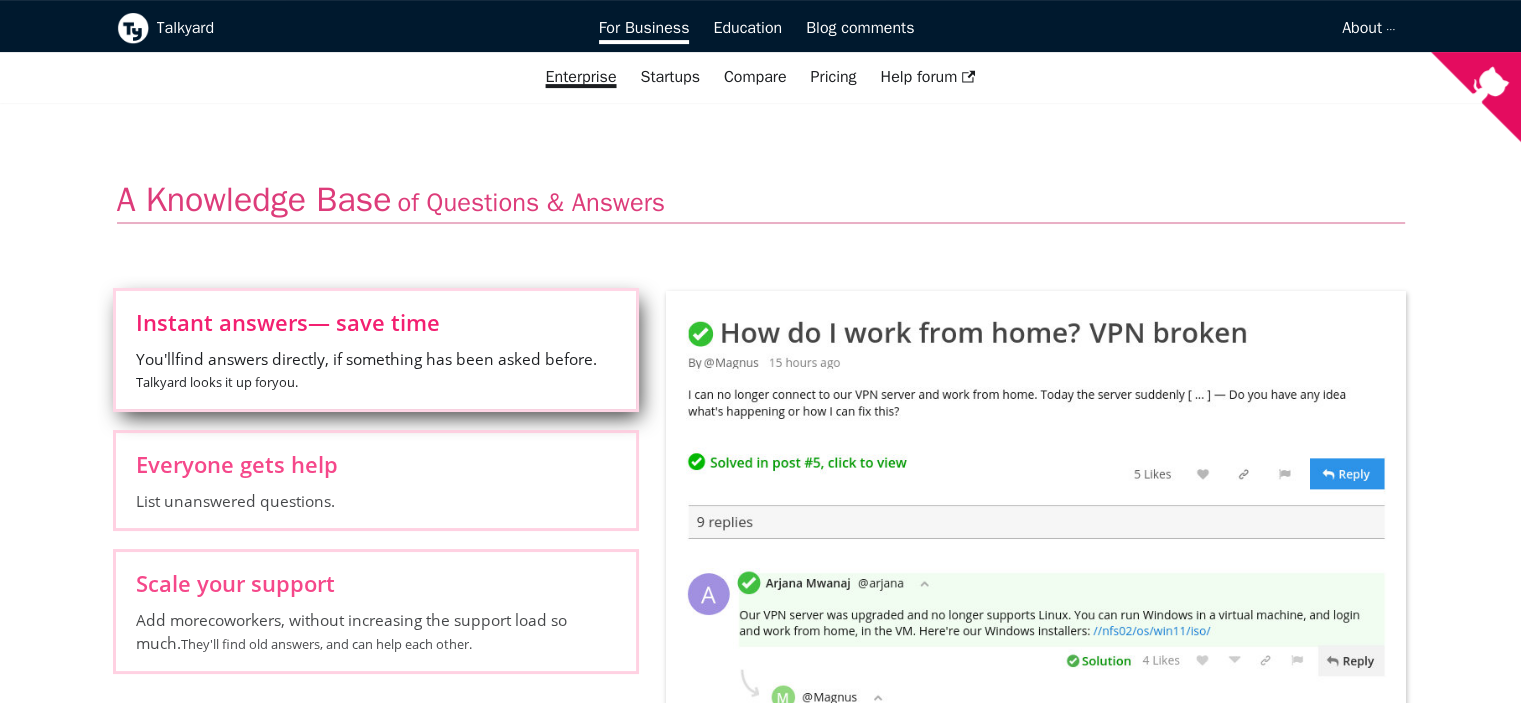 click on "You'll  find answers directly, if something has been asked before.   Talkyard looks it up for  you ." at bounding box center (376, 371) 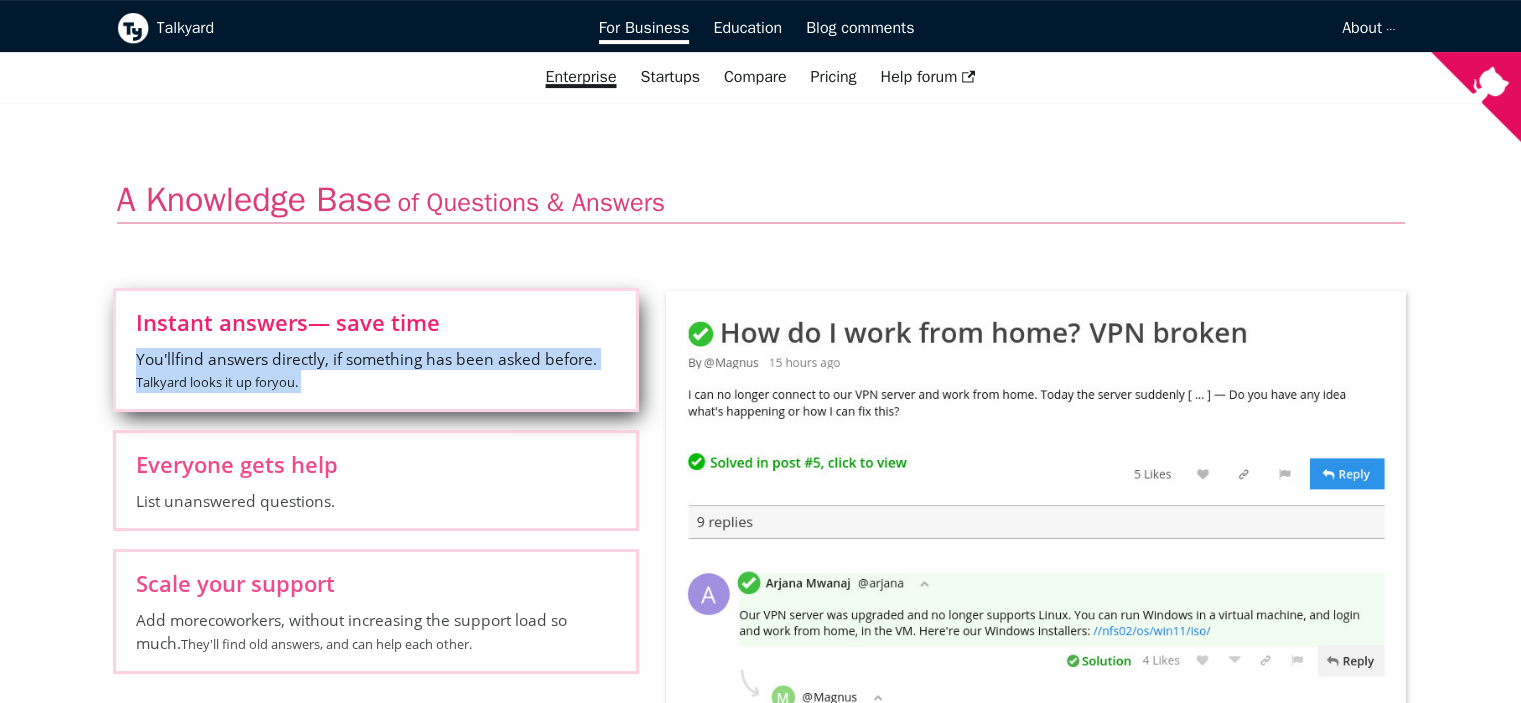 click on "You'll  find answers directly, if something has been asked before.   Talkyard looks it up for  you ." at bounding box center [376, 371] 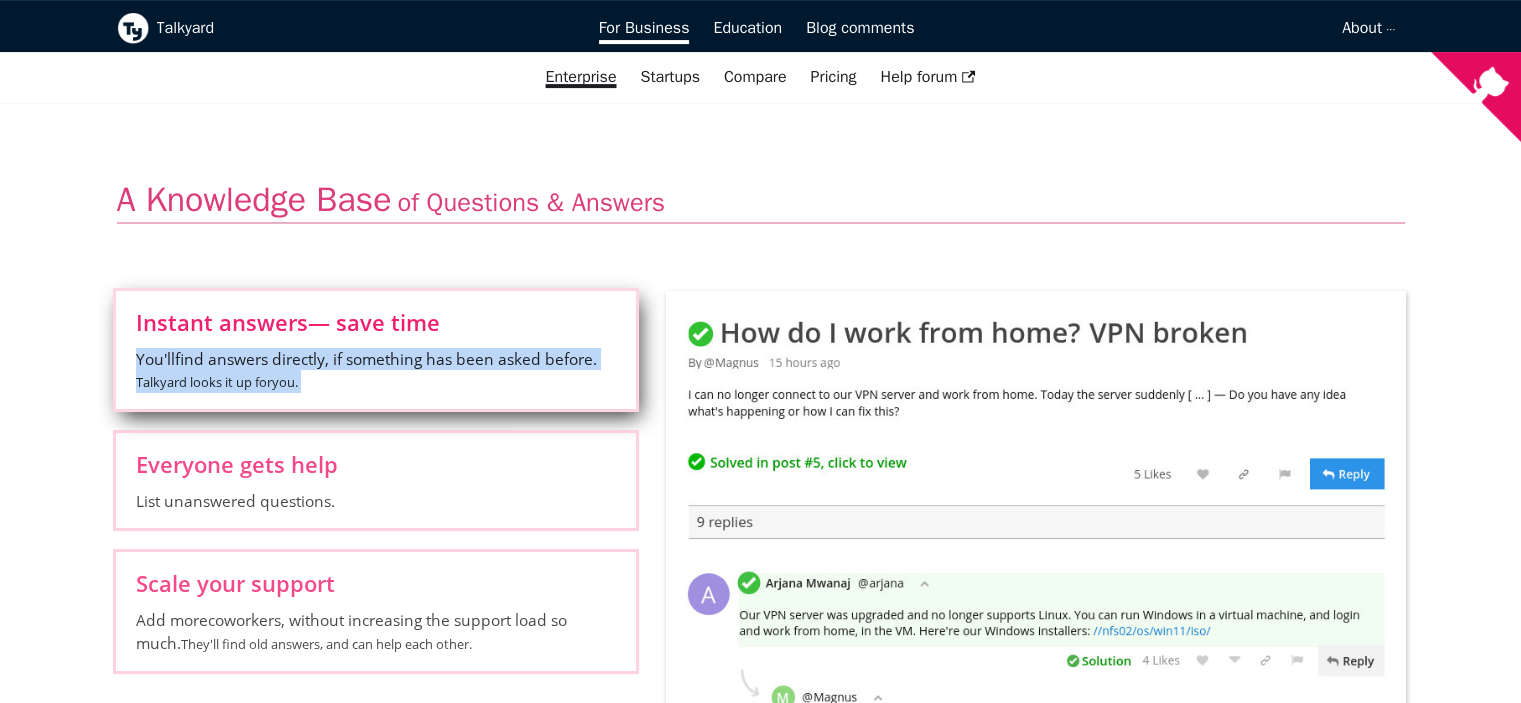 click at bounding box center [1036, 729] 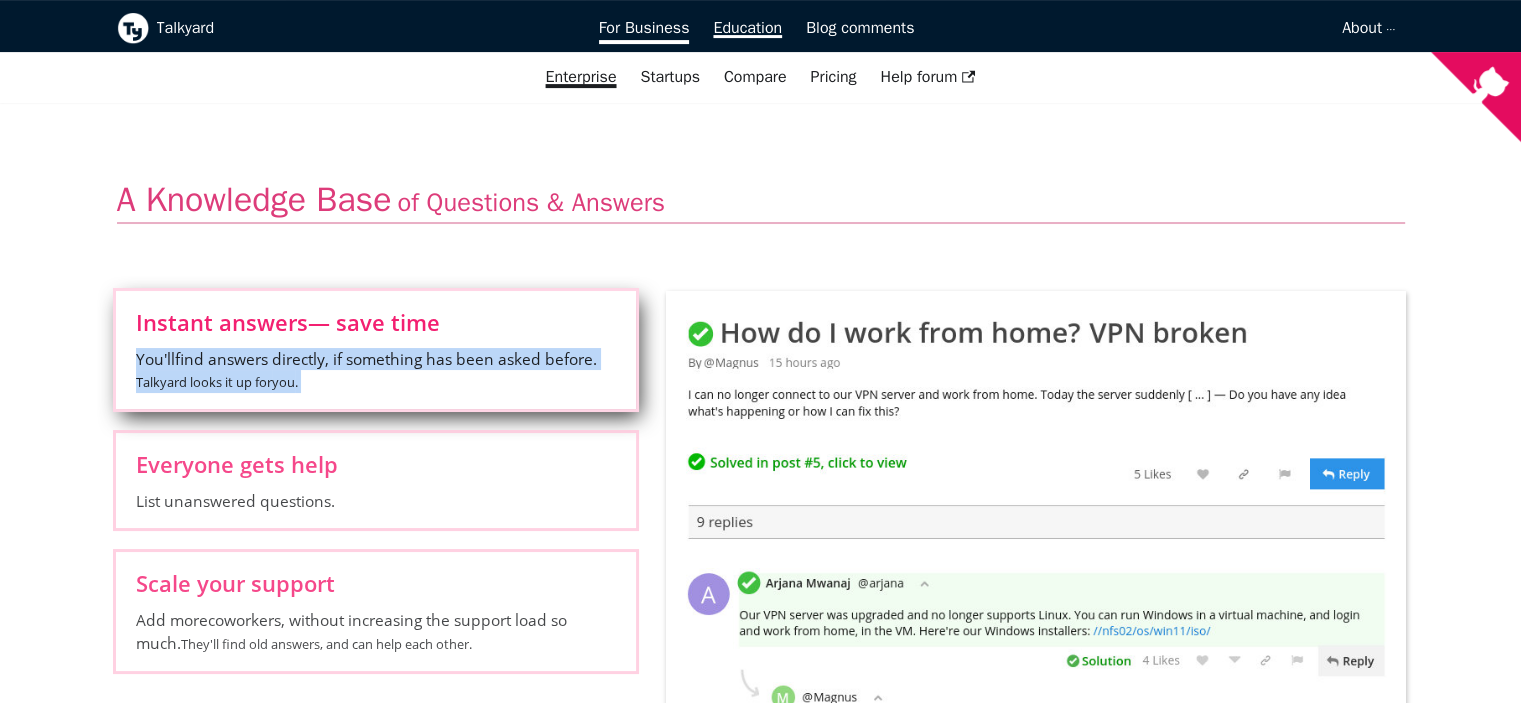click on "Education" at bounding box center (747, 28) 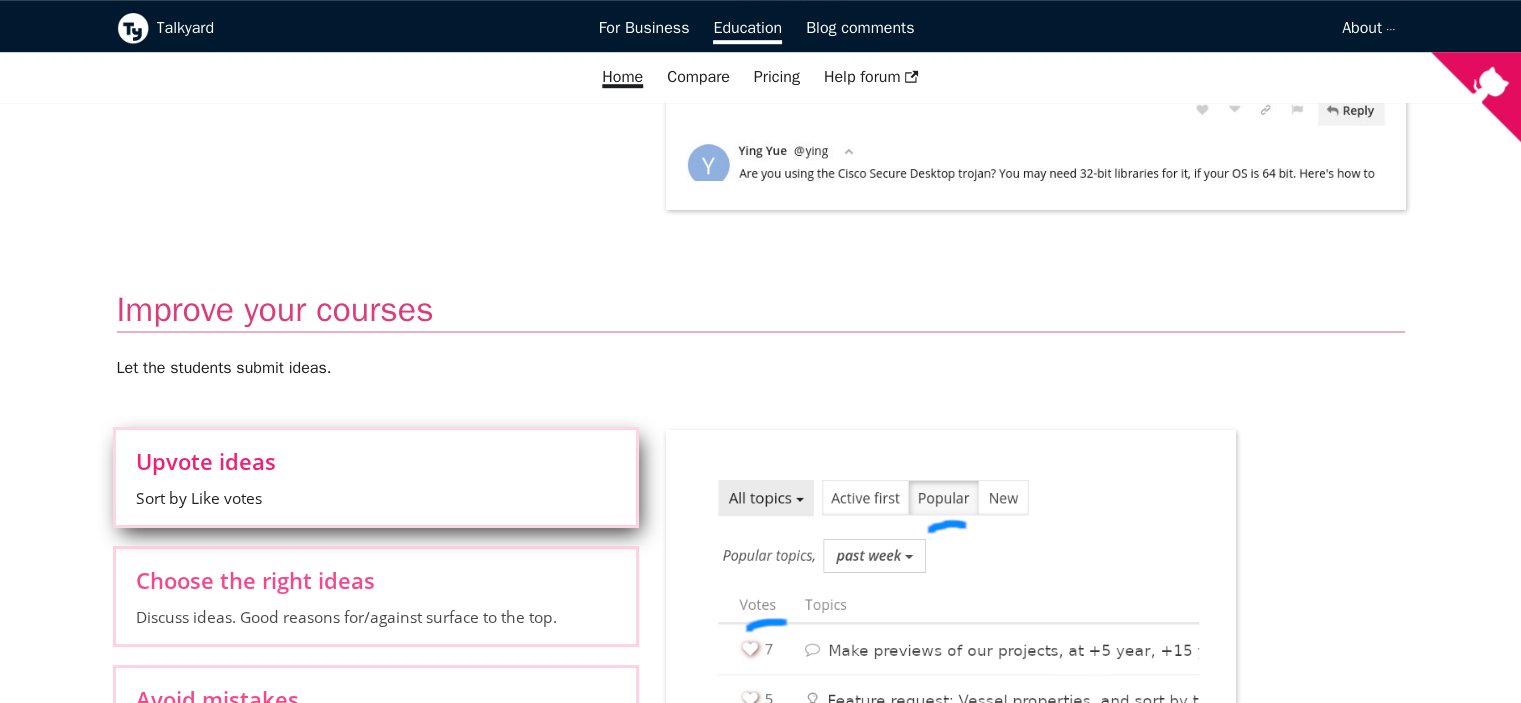 scroll, scrollTop: 1440, scrollLeft: 0, axis: vertical 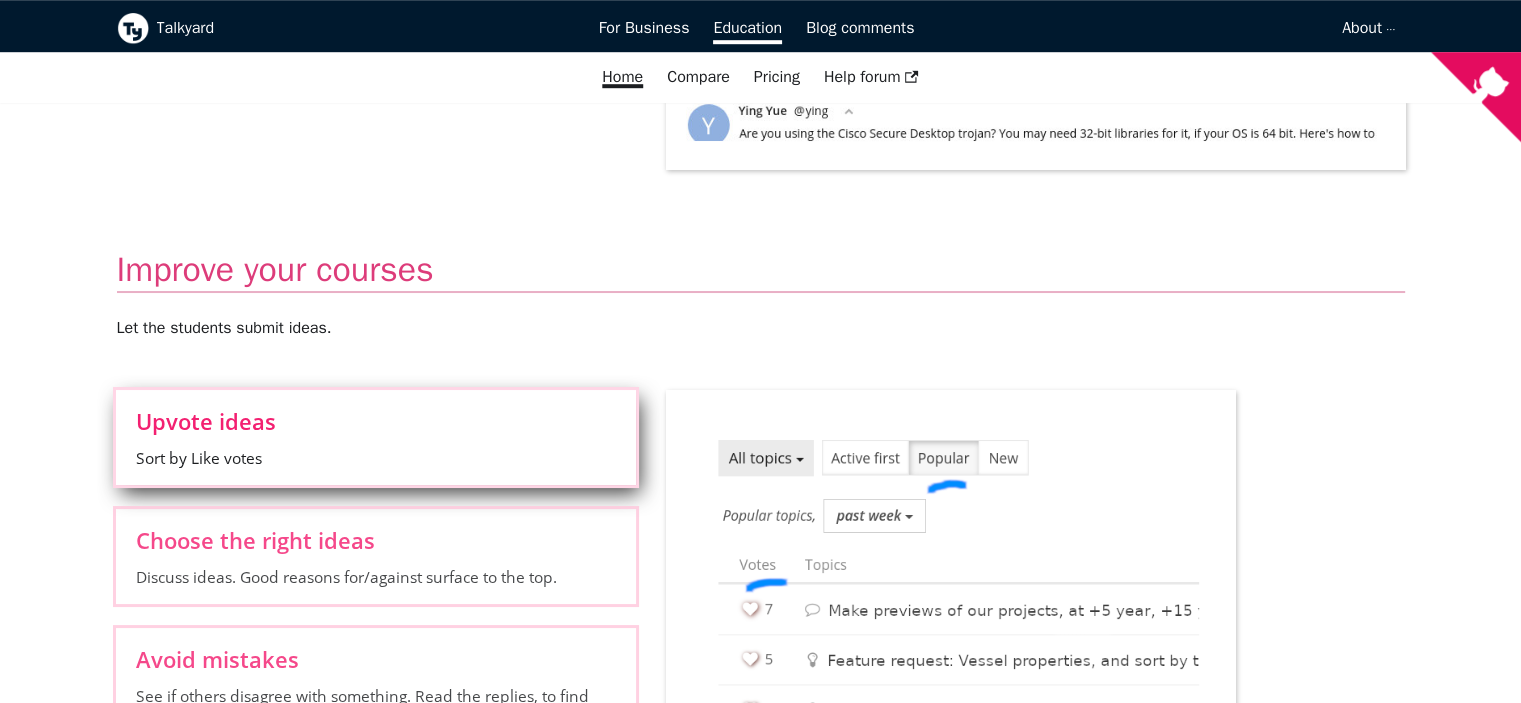 click on "Talkyard" at bounding box center (364, 28) 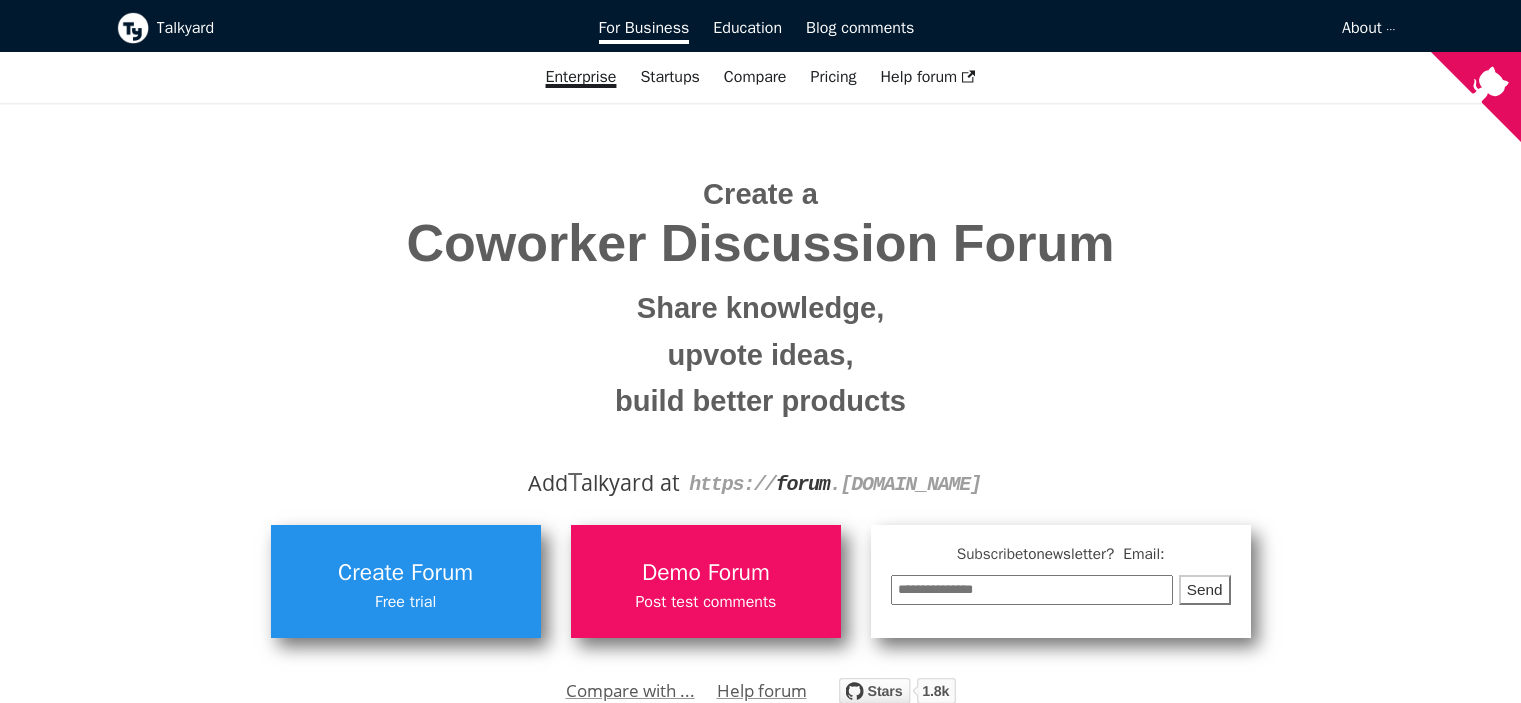 scroll, scrollTop: 0, scrollLeft: 0, axis: both 